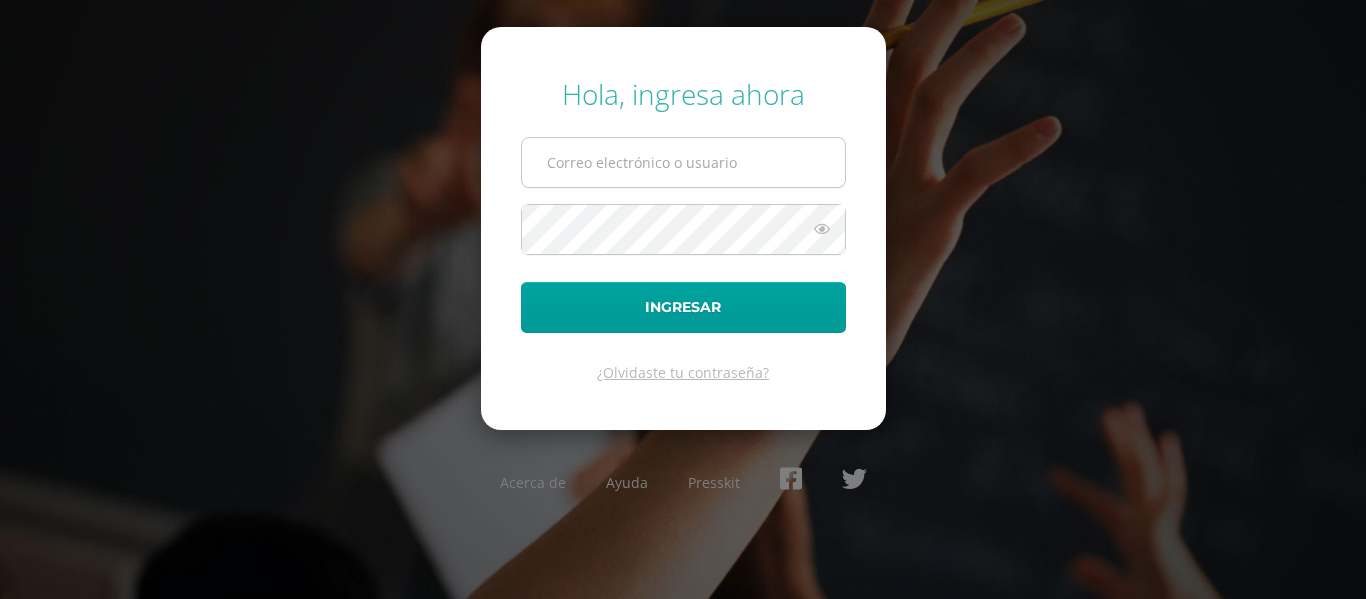 scroll, scrollTop: 0, scrollLeft: 0, axis: both 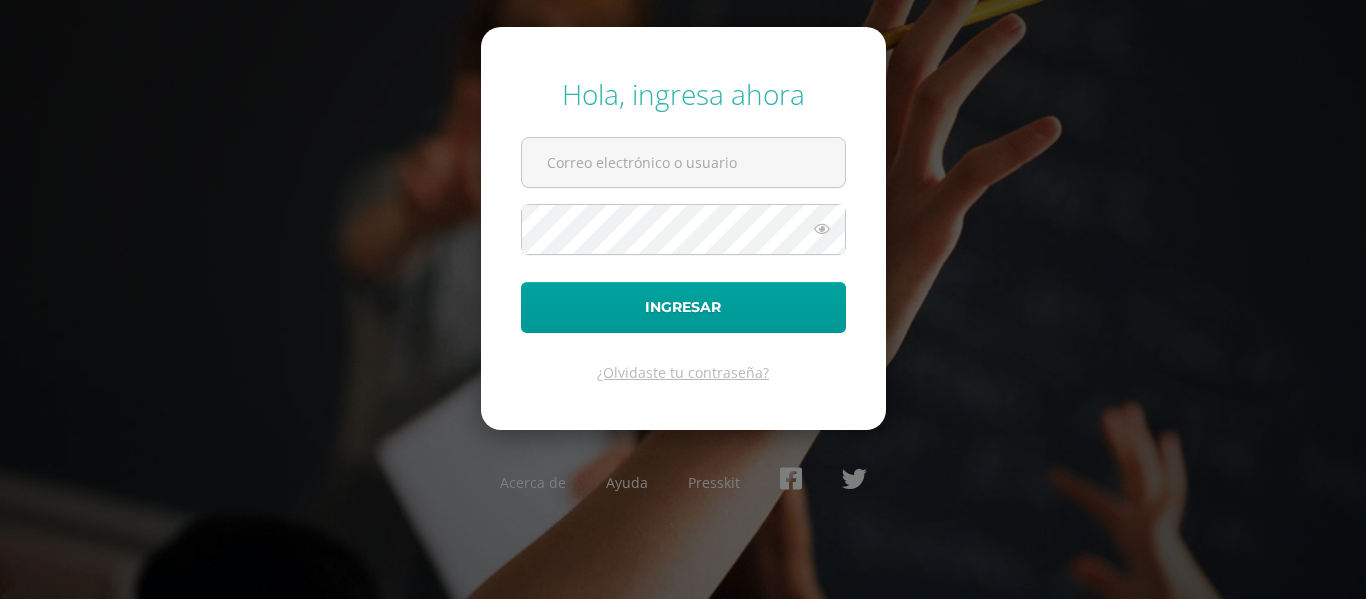 type on "[PERSON_NAME][EMAIL_ADDRESS][DOMAIN_NAME]" 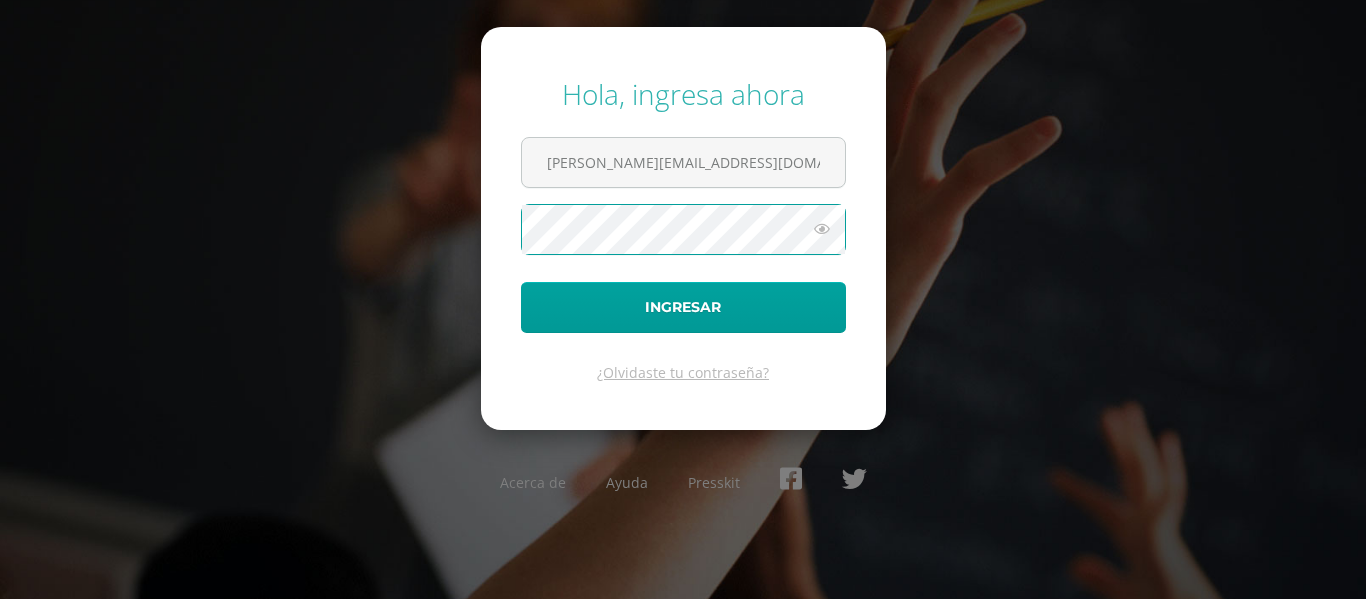 click on "Ingresar" at bounding box center (683, 307) 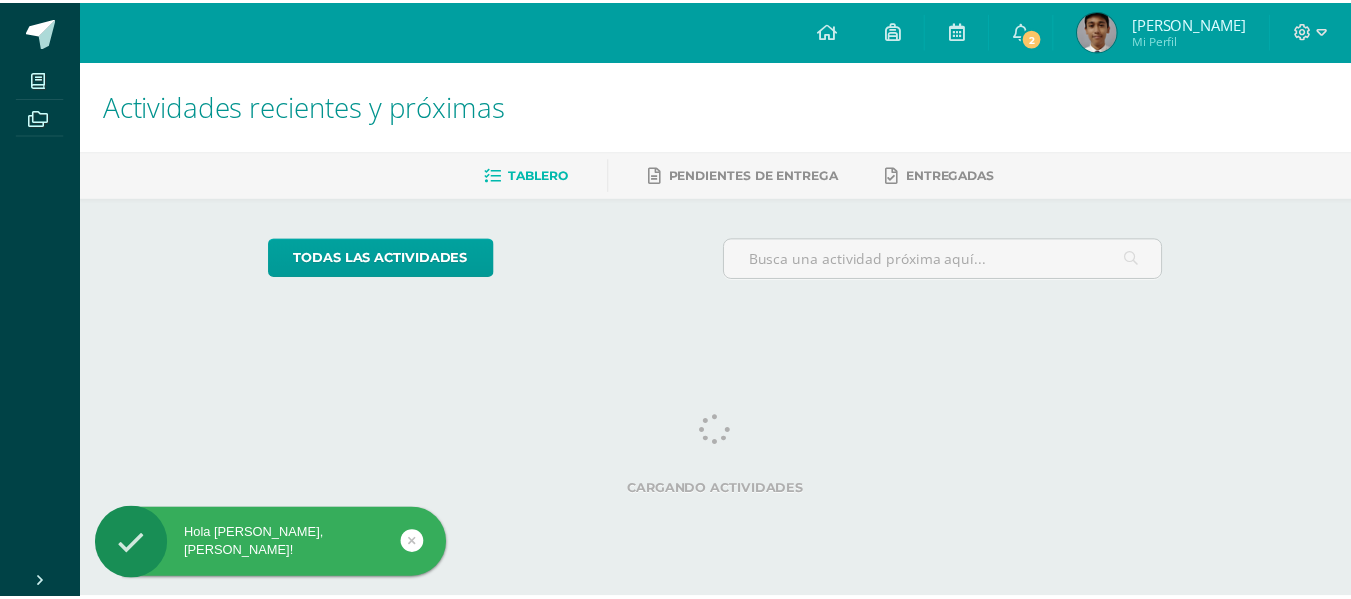 scroll, scrollTop: 0, scrollLeft: 0, axis: both 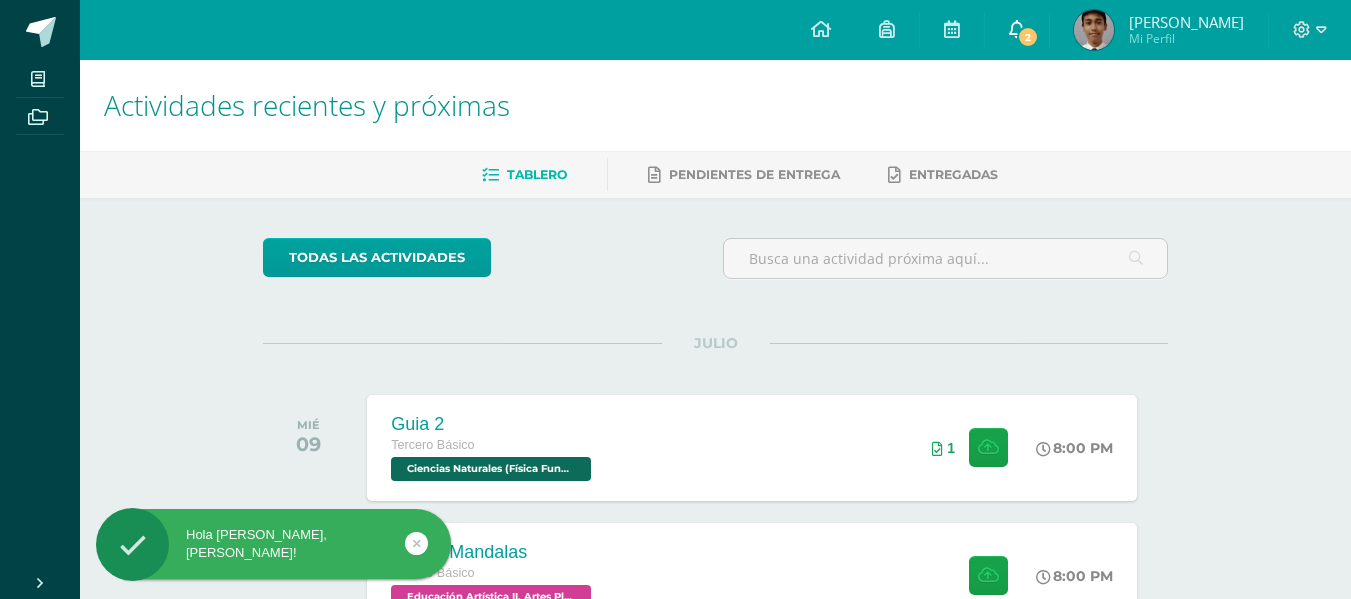 click at bounding box center [1017, 30] 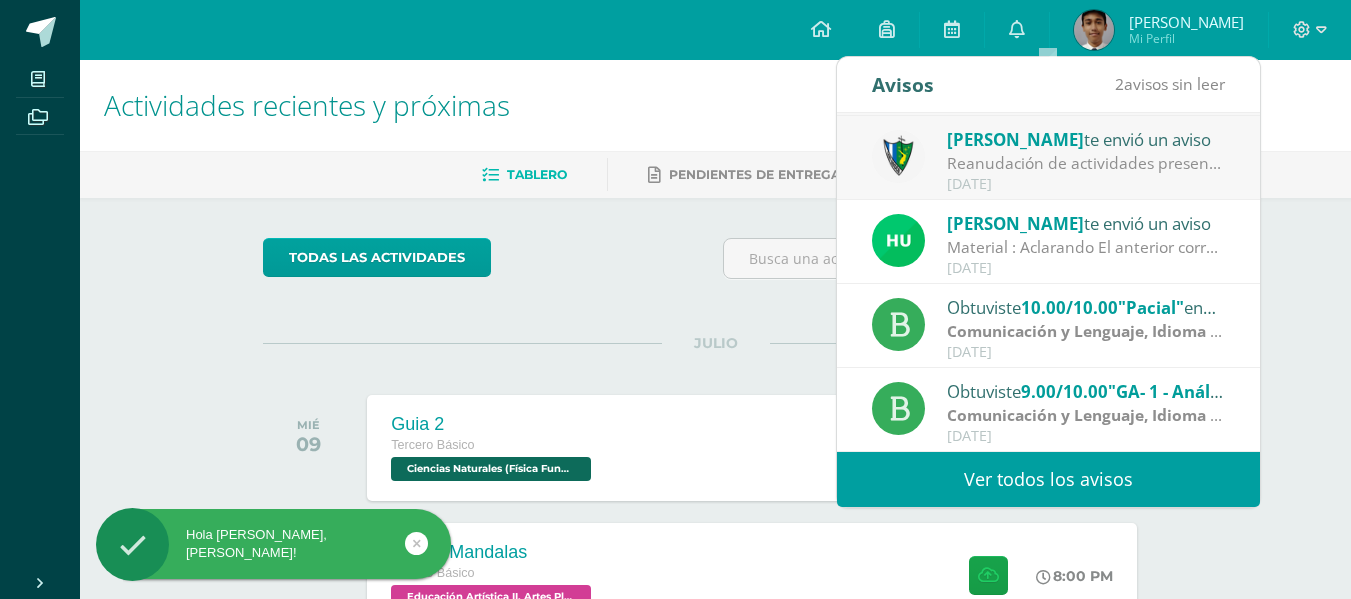 scroll, scrollTop: 333, scrollLeft: 0, axis: vertical 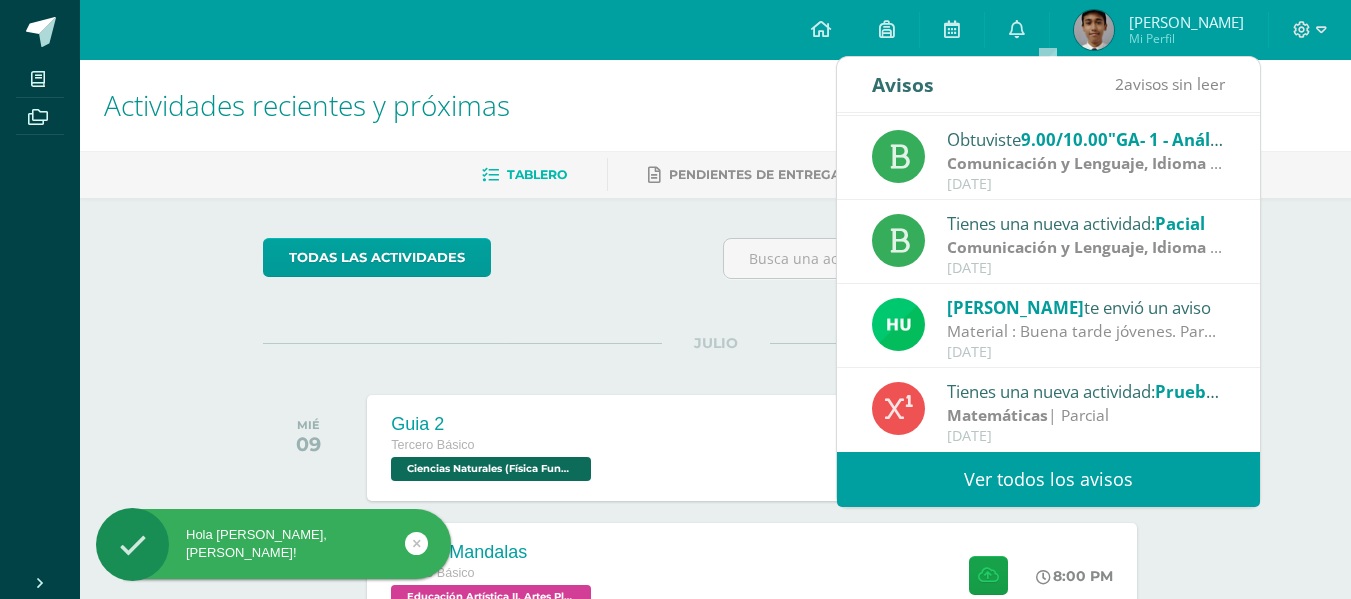 click on "Ver todos los avisos" at bounding box center [1048, 479] 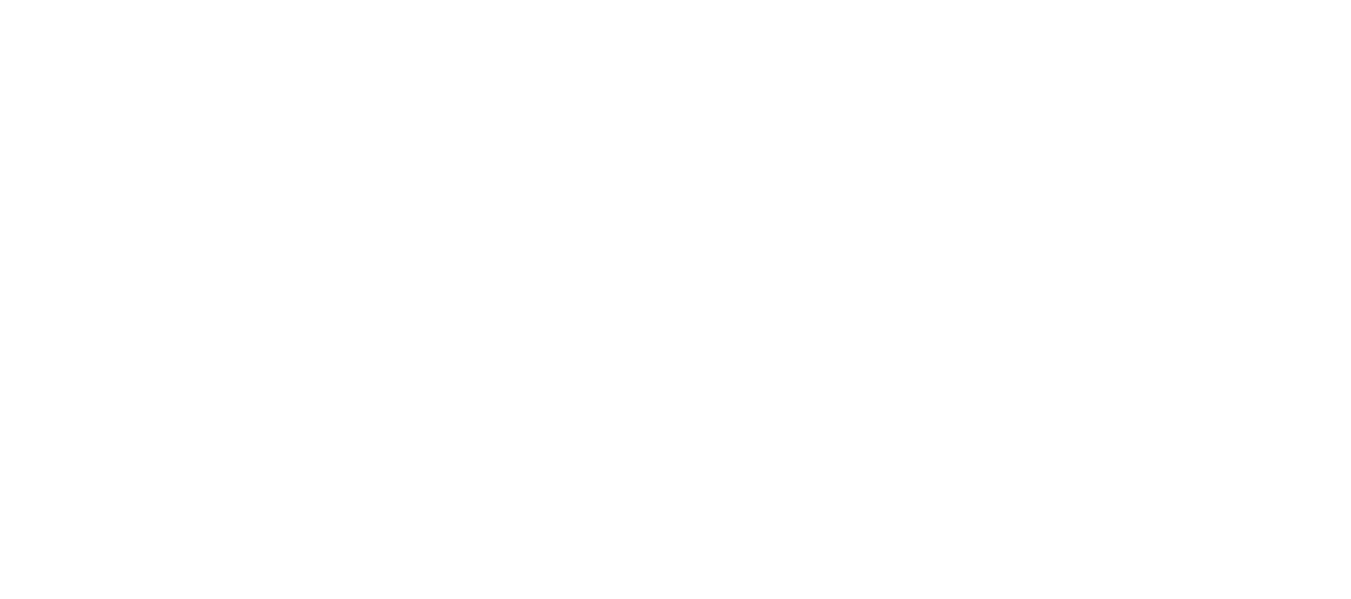 scroll, scrollTop: 0, scrollLeft: 0, axis: both 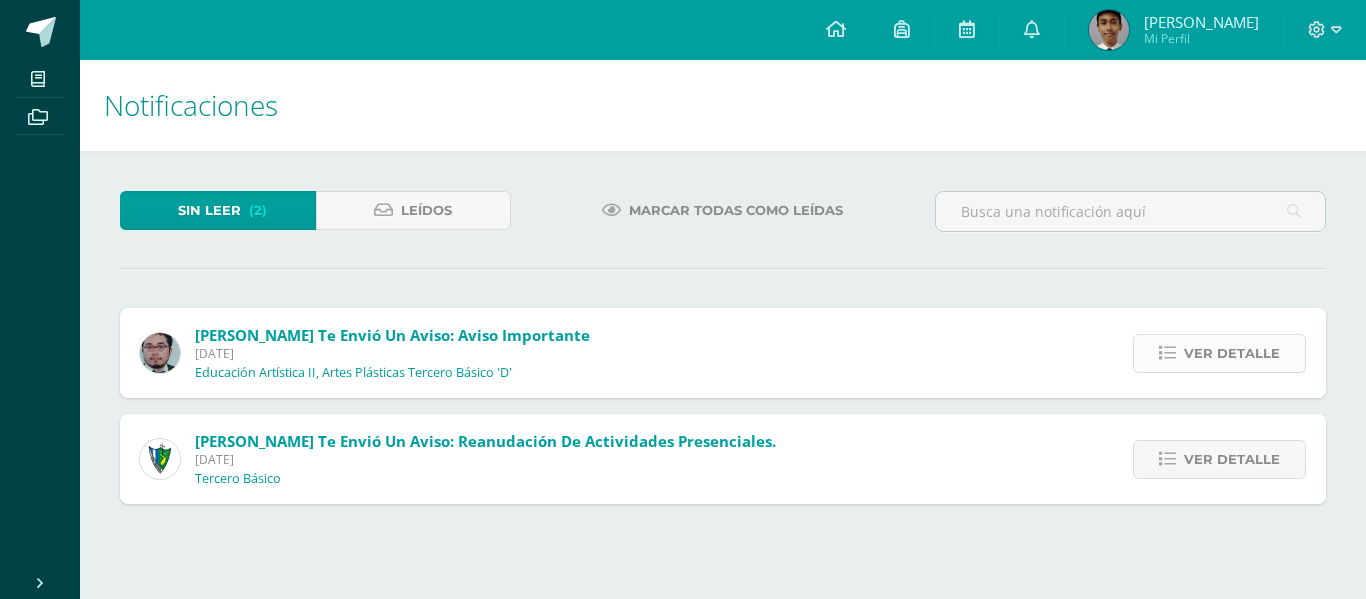 click on "Ver detalle" at bounding box center (1232, 353) 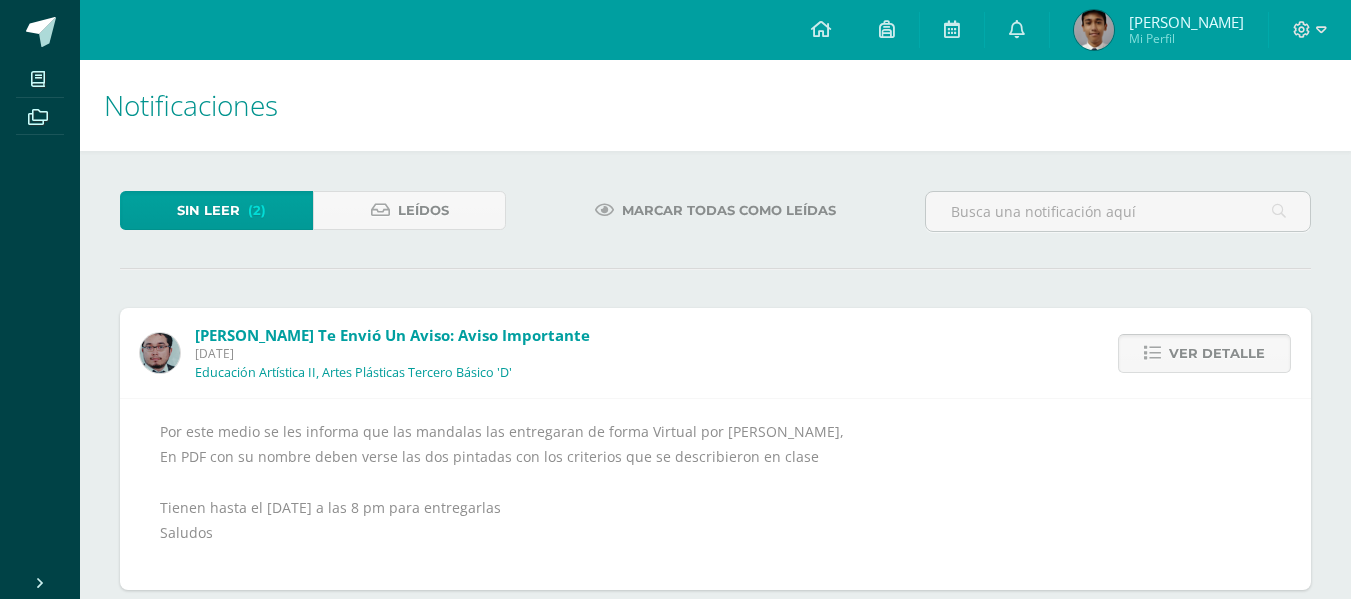 click on "Ver detalle" at bounding box center [1217, 353] 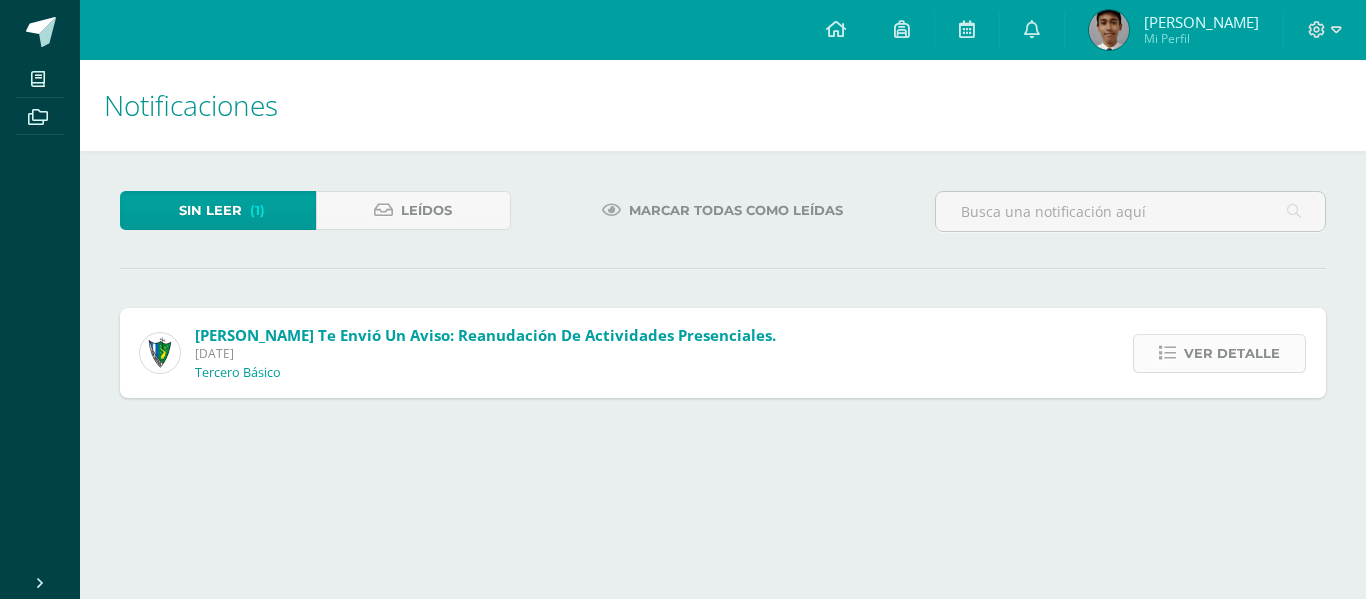 click on "Ver detalle" at bounding box center (1232, 353) 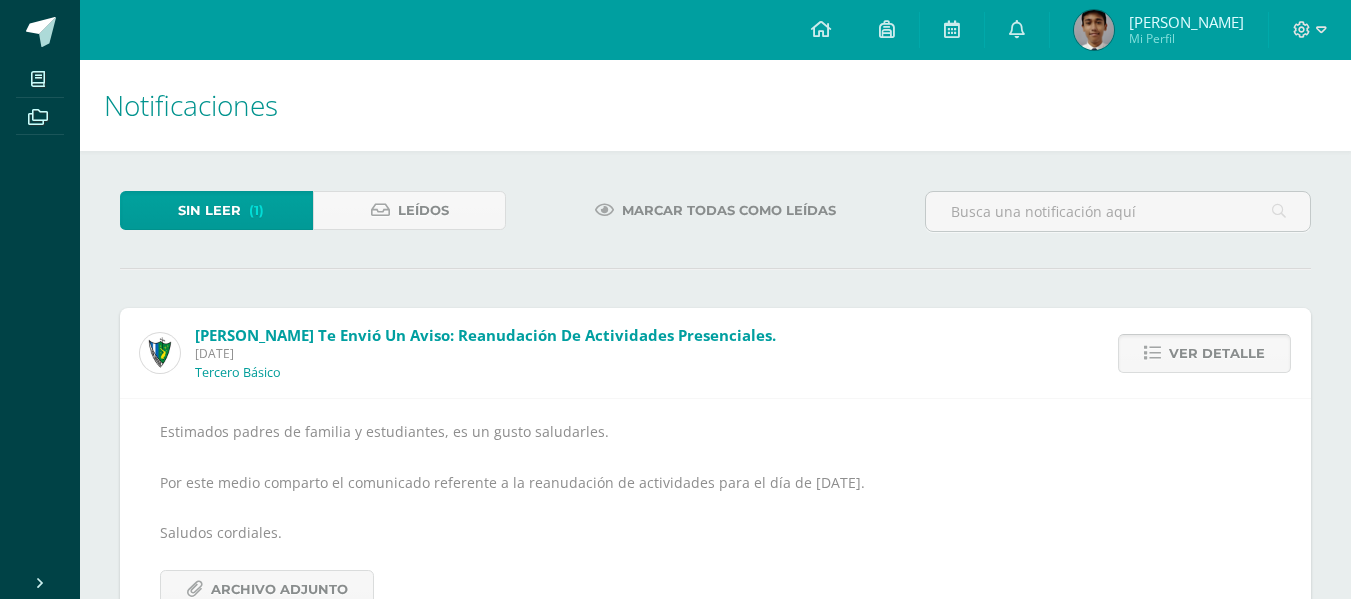 click on "Ver detalle" at bounding box center [1217, 353] 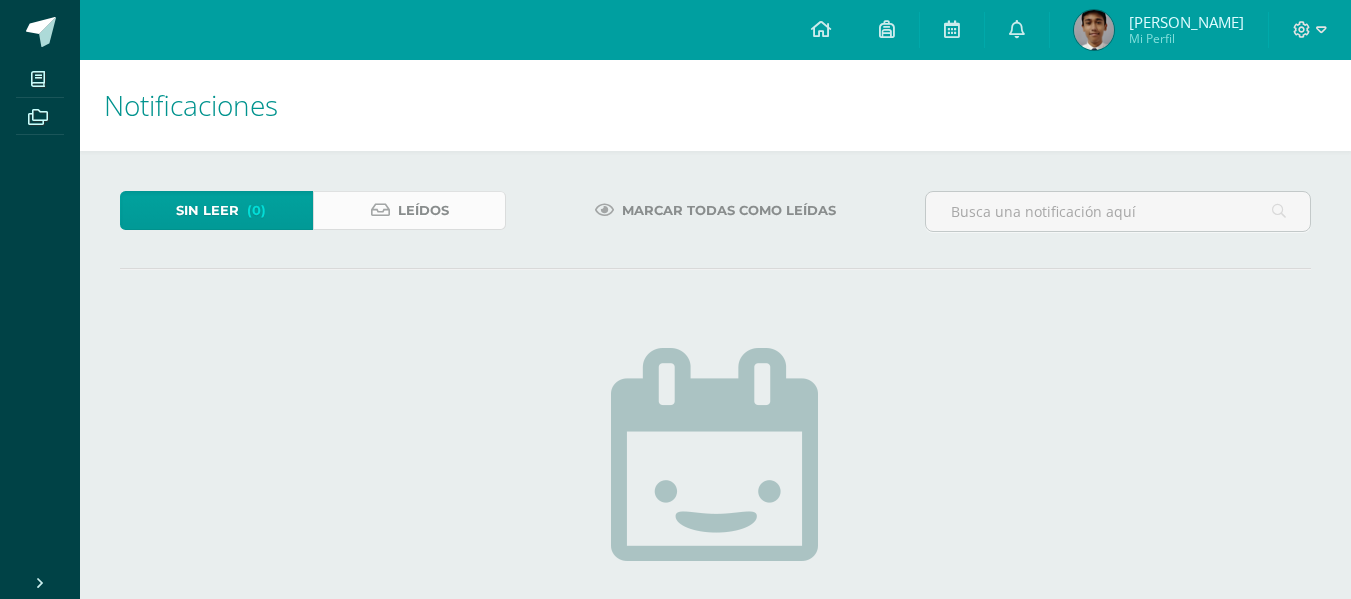 click on "Leídos" at bounding box center (409, 210) 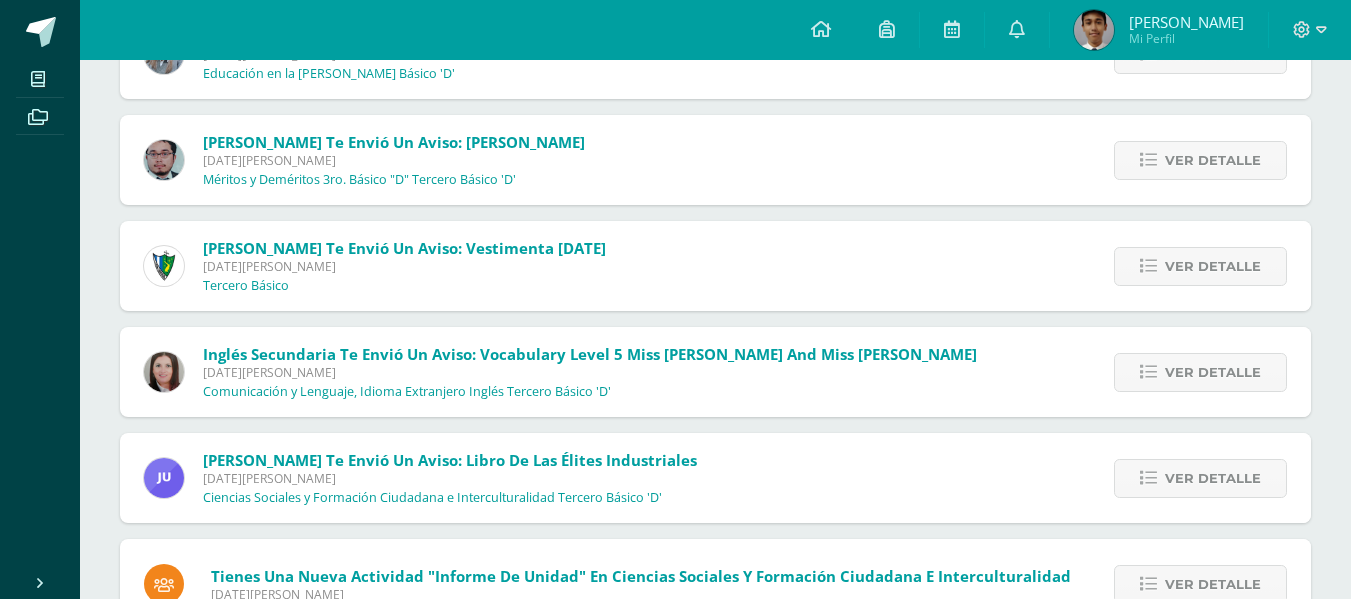 scroll, scrollTop: 12948, scrollLeft: 0, axis: vertical 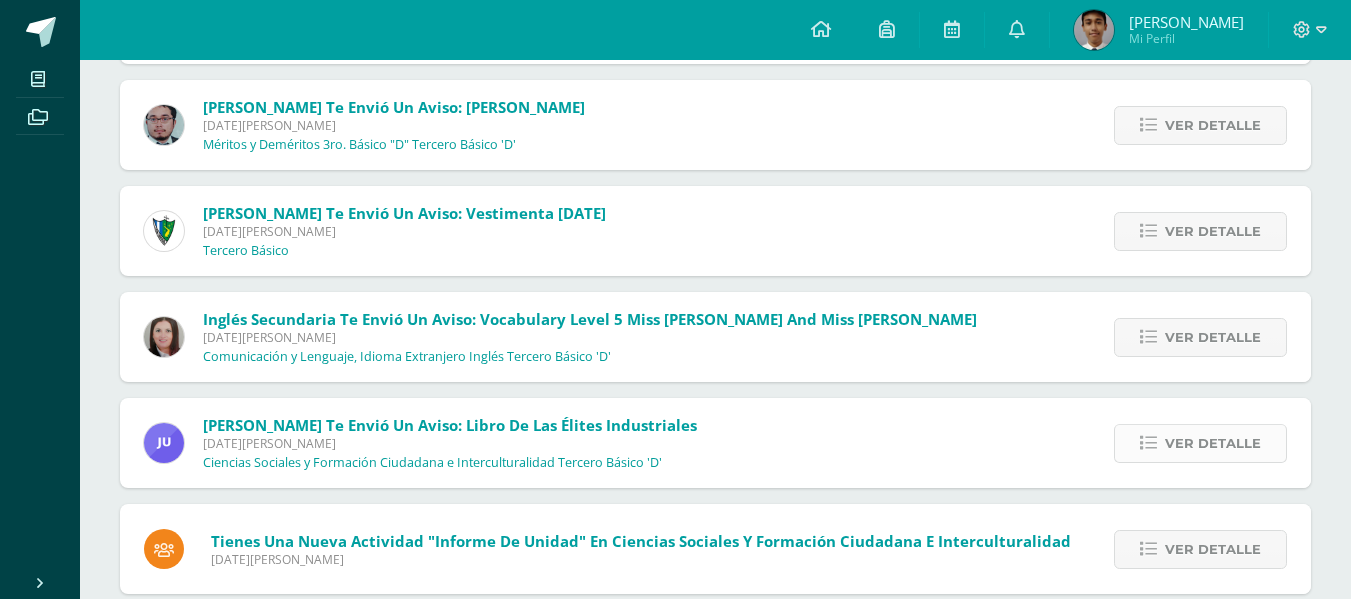 click on "Ver detalle" at bounding box center [1200, 443] 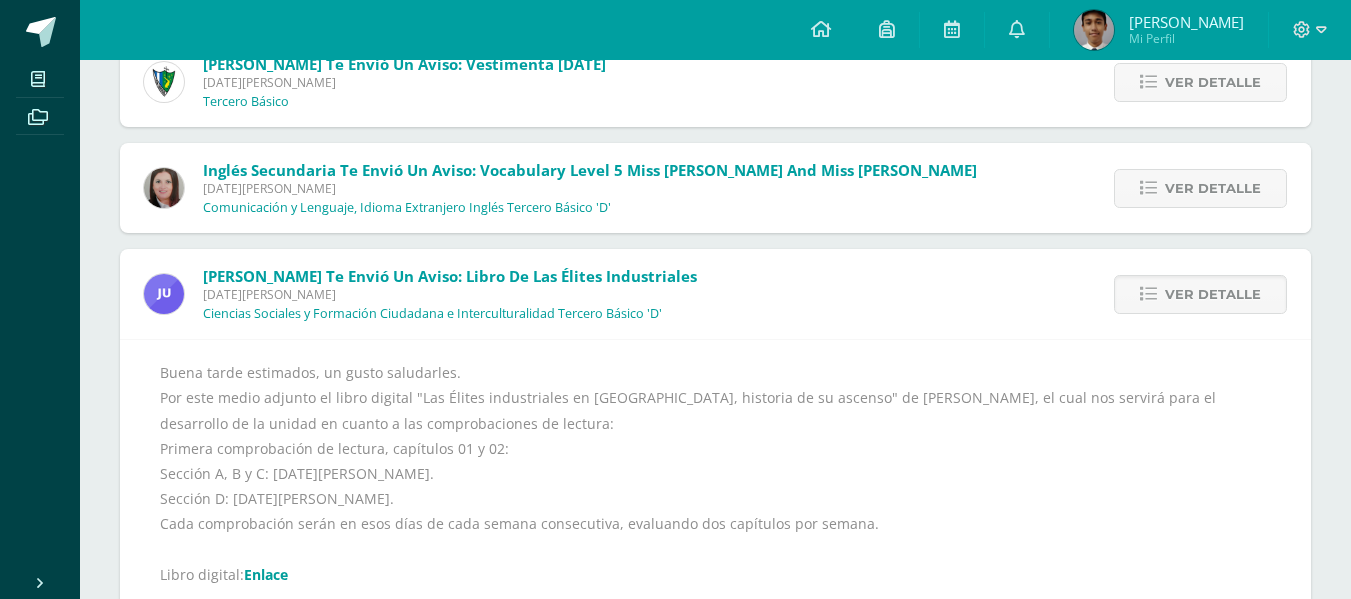 scroll, scrollTop: 13248, scrollLeft: 0, axis: vertical 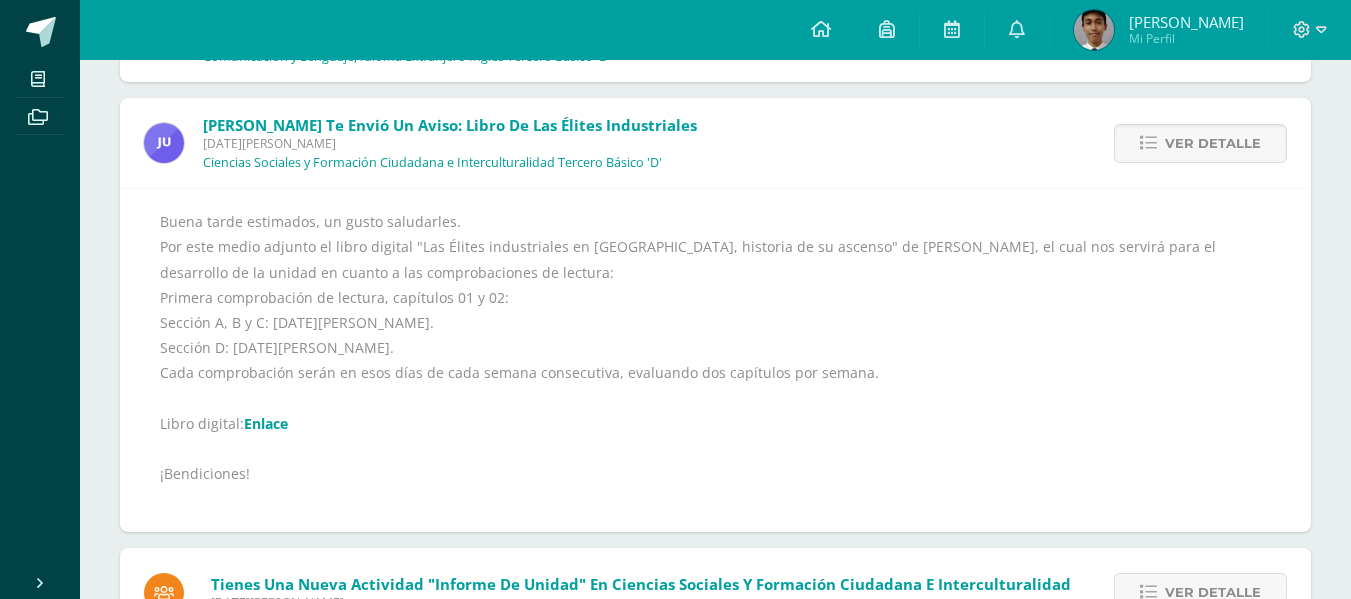 click on "Enlace" at bounding box center (266, 423) 